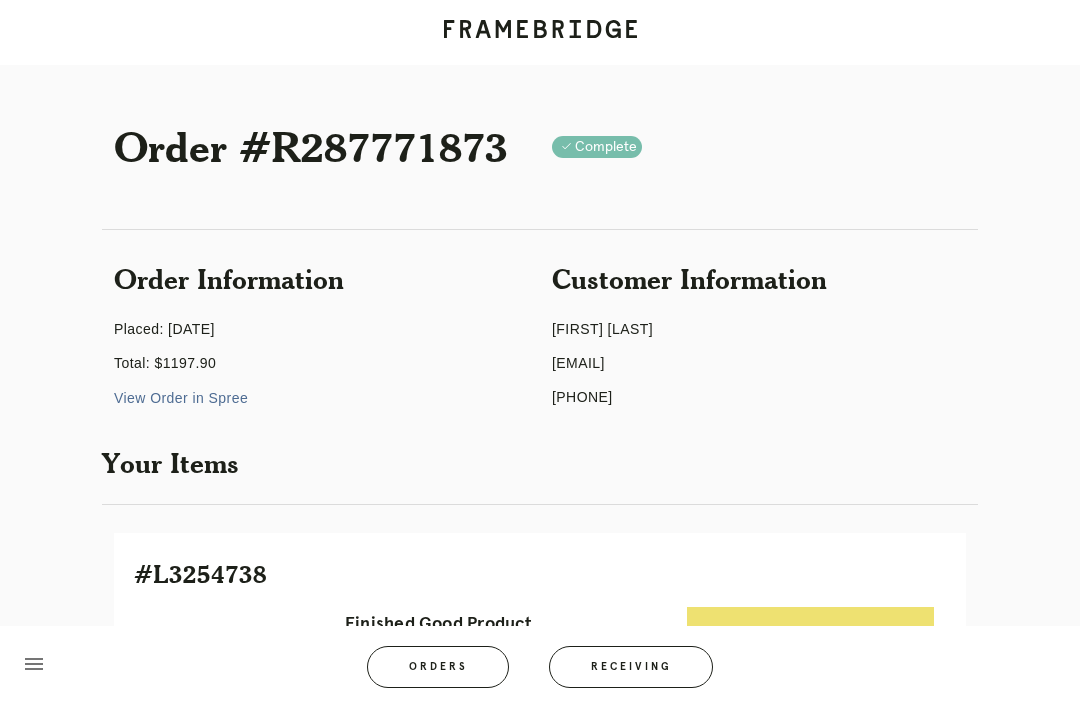scroll, scrollTop: 4, scrollLeft: 0, axis: vertical 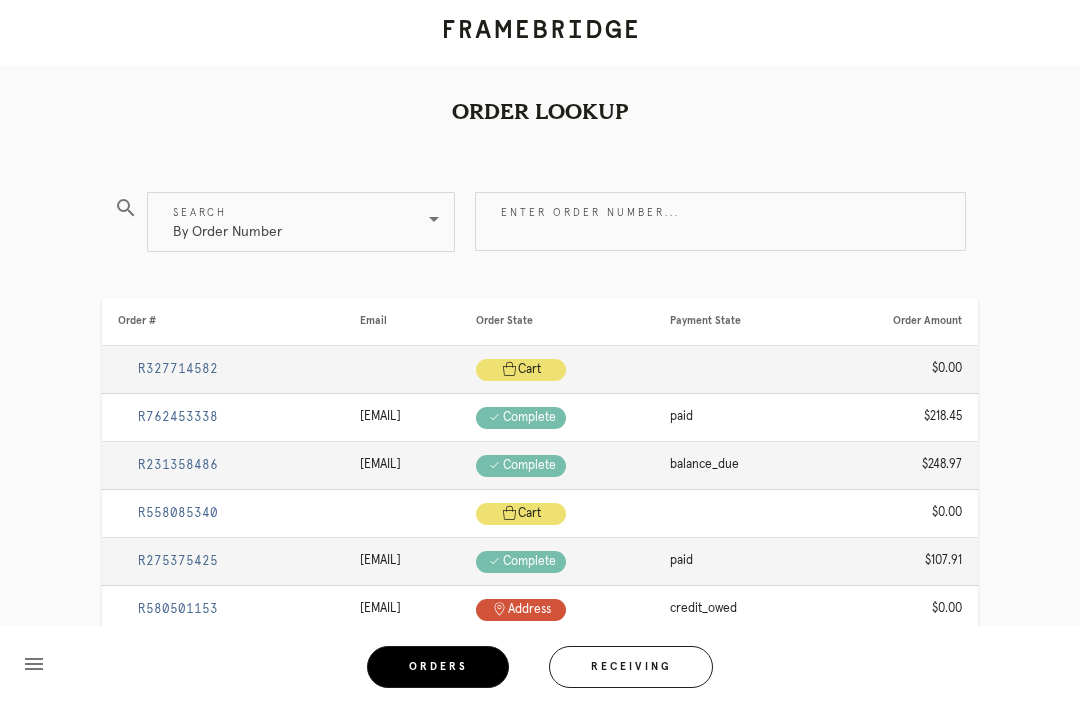 click on "Enter order number..." at bounding box center [720, 221] 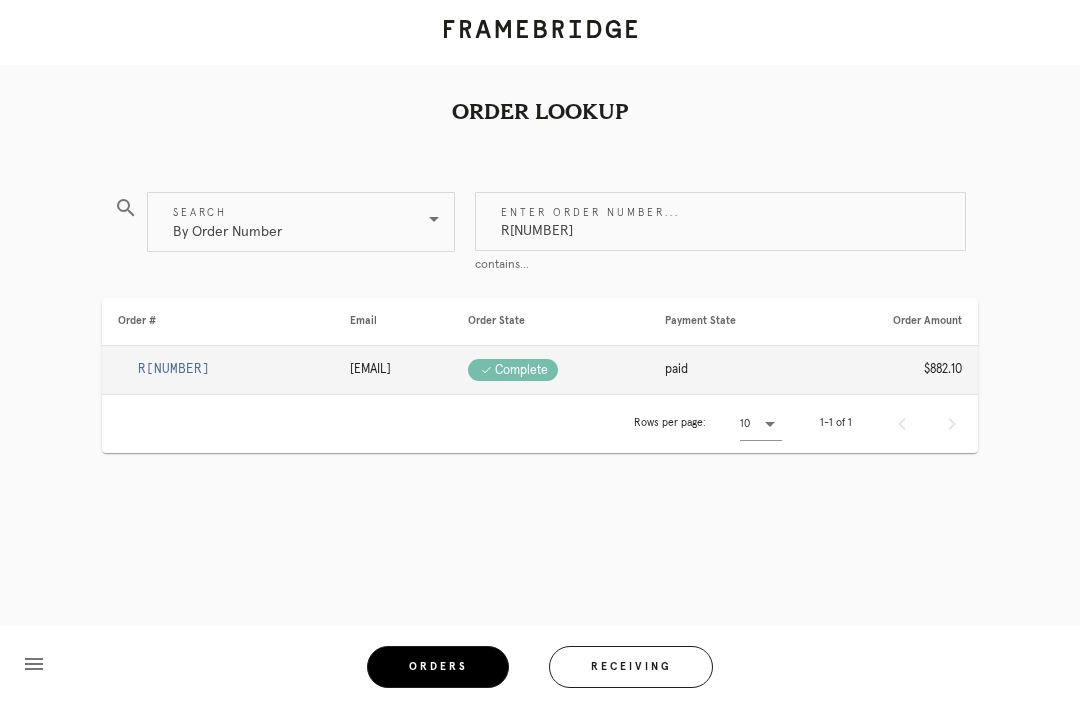 type on "R915397421" 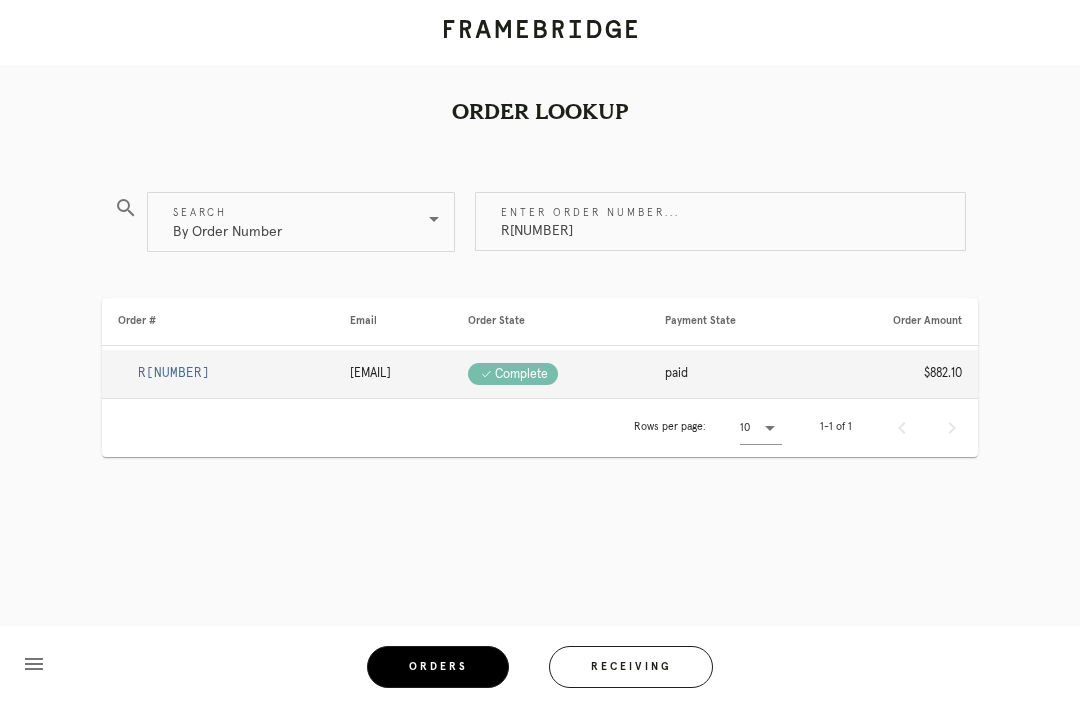 click on "R915397421" at bounding box center [174, 373] 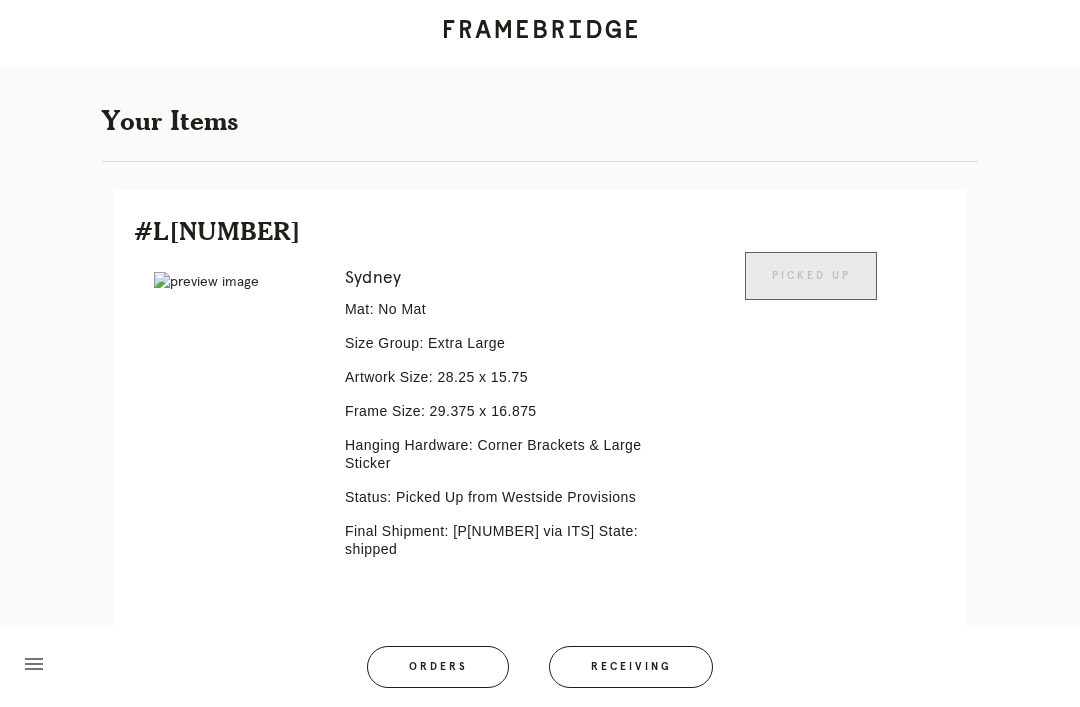 scroll, scrollTop: 224, scrollLeft: 0, axis: vertical 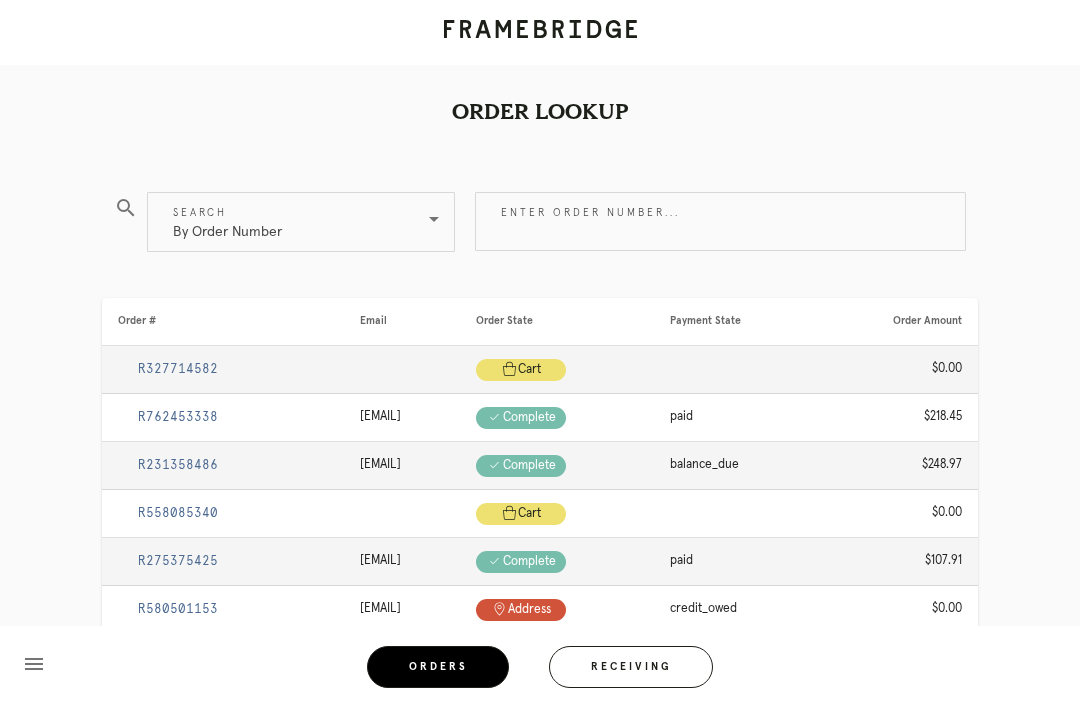 click on "Enter order number..." at bounding box center [720, 221] 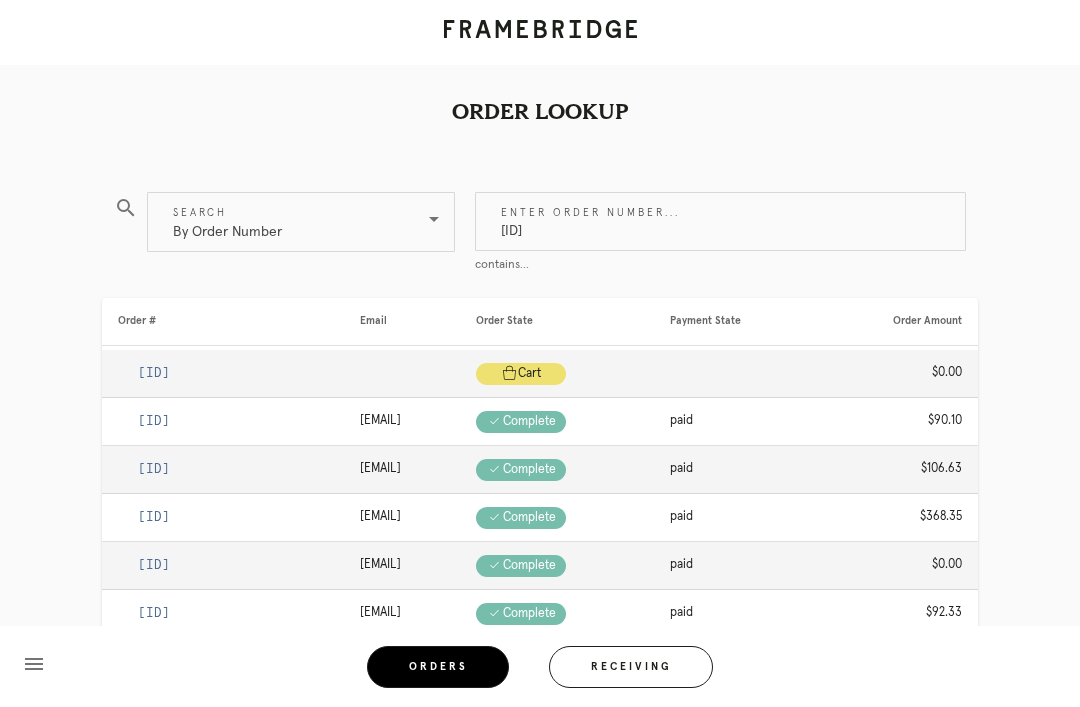 type on "R323888084" 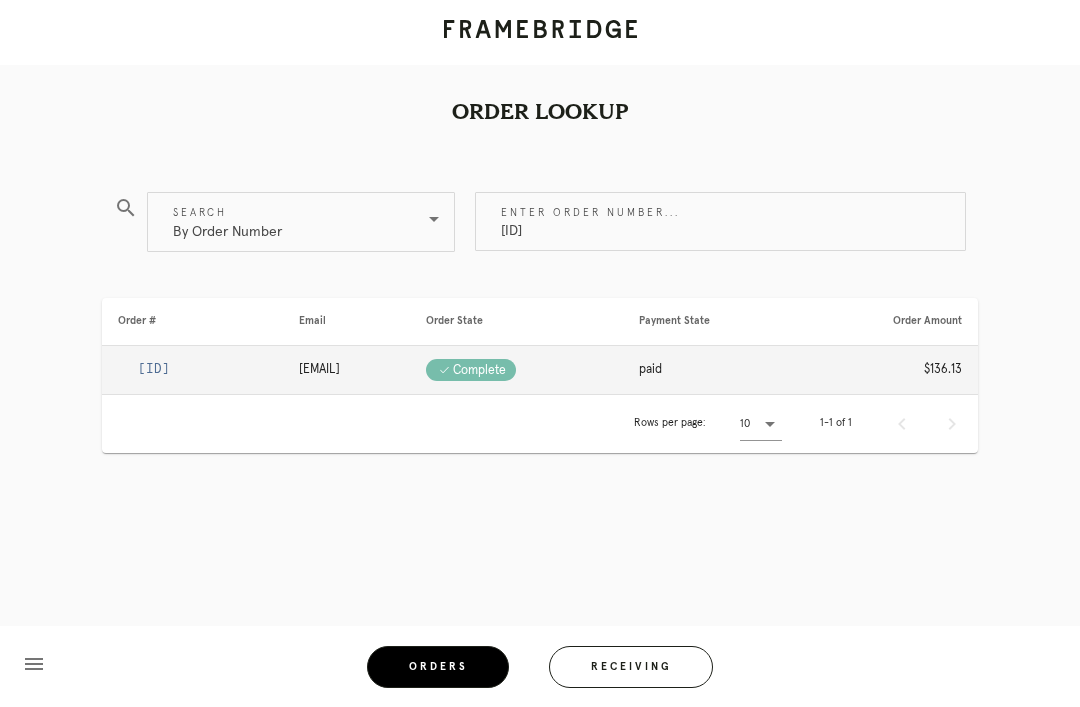 click on "R323888084" at bounding box center [154, 369] 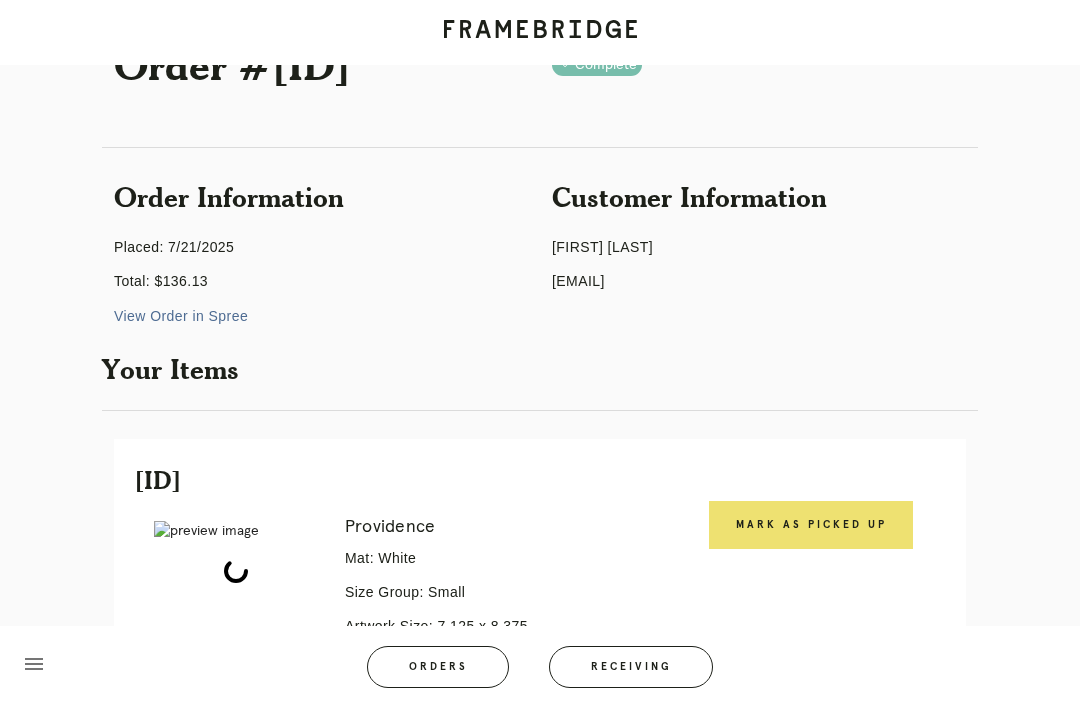 scroll, scrollTop: 308, scrollLeft: 0, axis: vertical 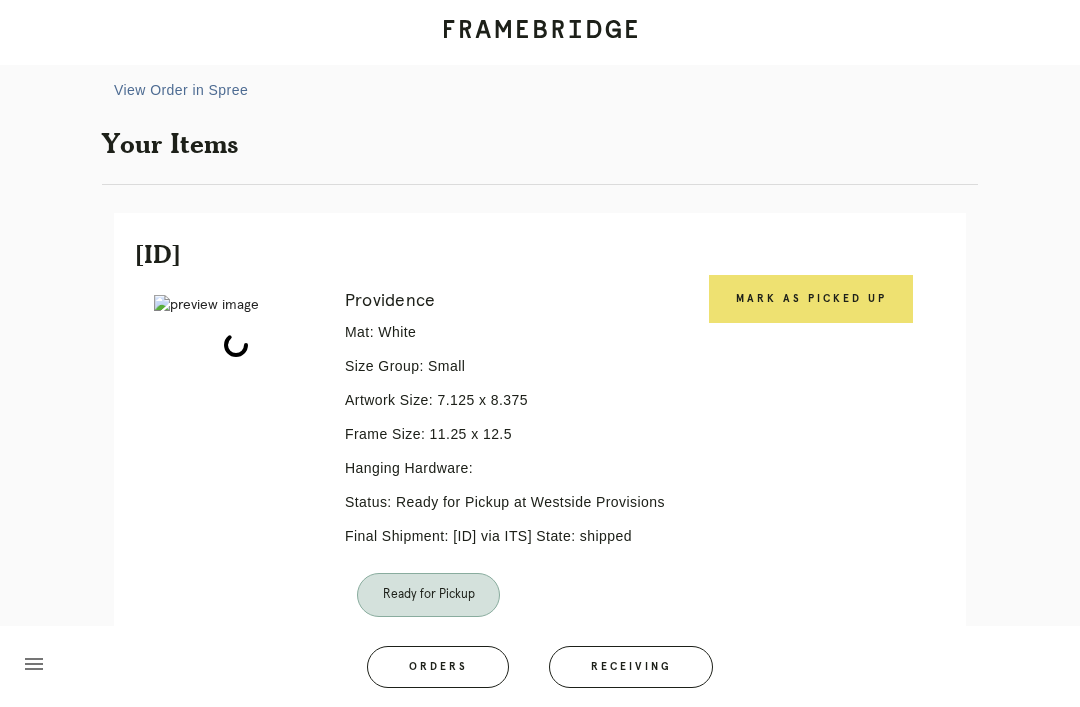 click on "Mark as Picked Up" at bounding box center [811, 299] 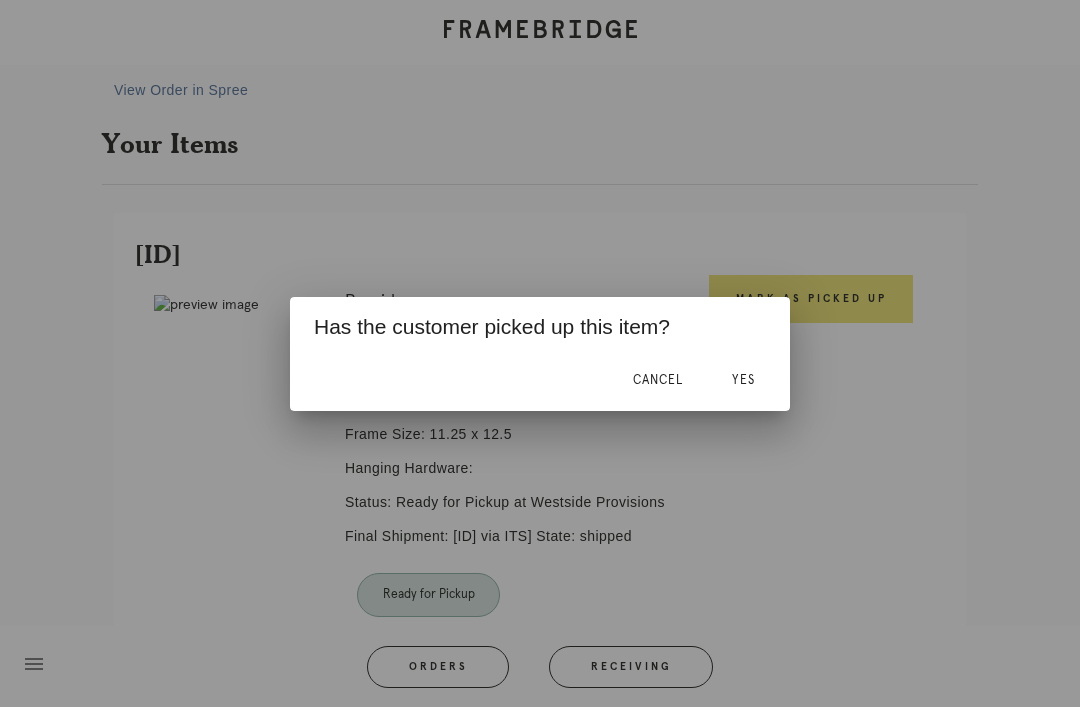 click on "Yes" at bounding box center [743, 380] 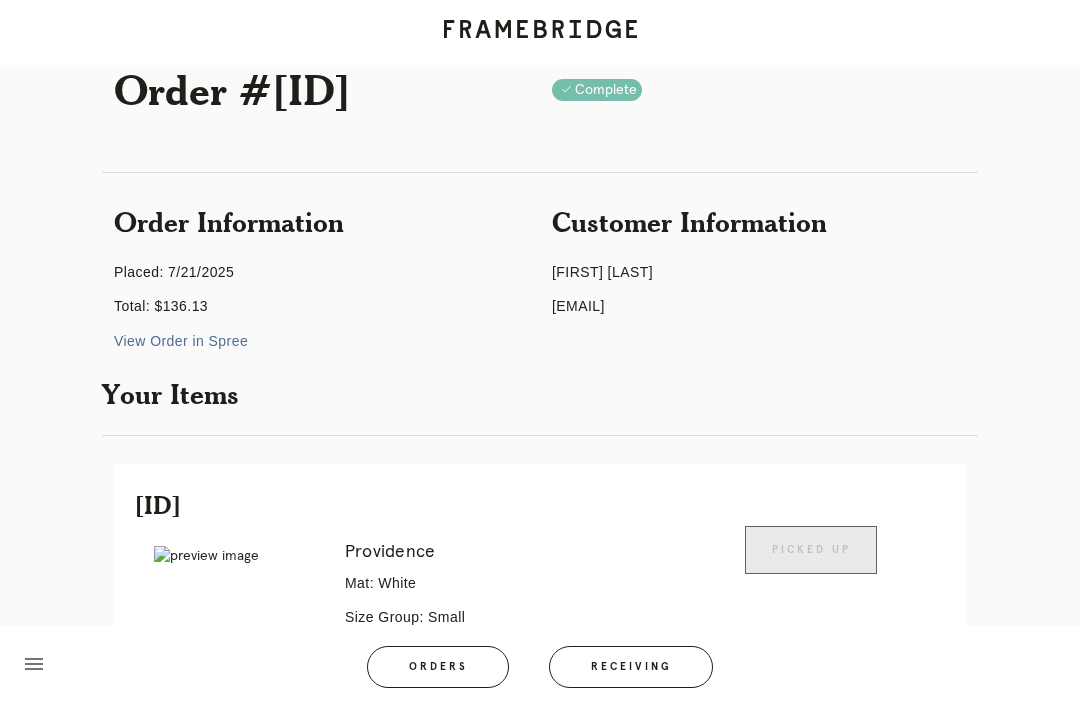 scroll, scrollTop: 0, scrollLeft: 0, axis: both 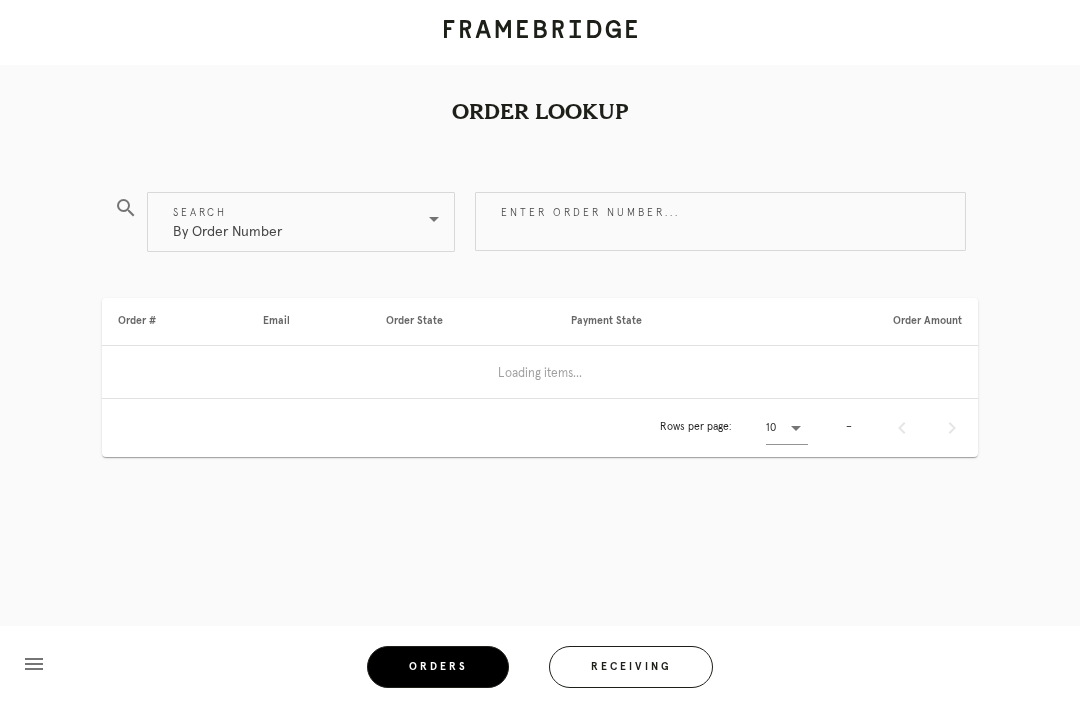 click on "Enter order number..." at bounding box center [720, 221] 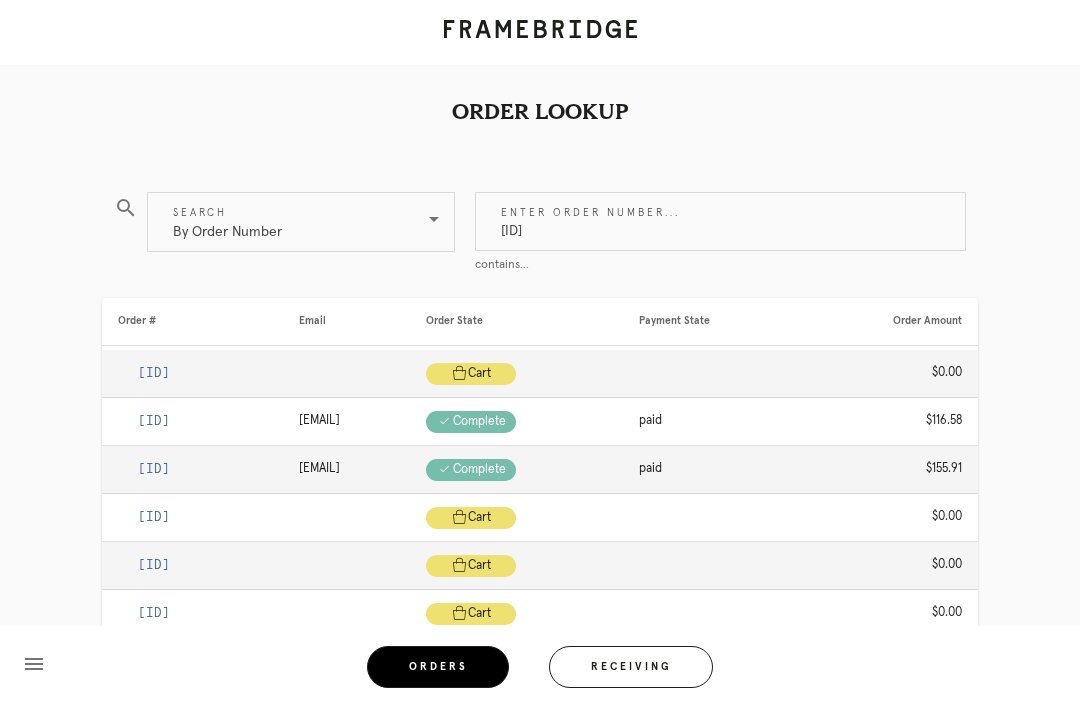 type on "[ID]" 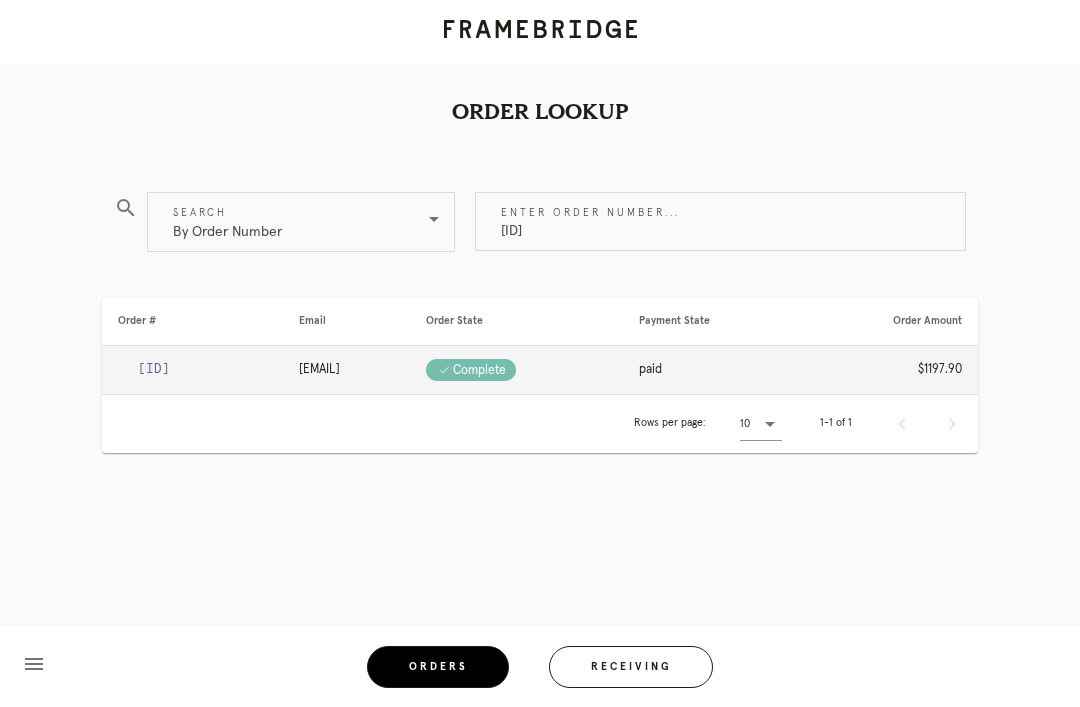 click on "[NUMBER]" at bounding box center [154, 369] 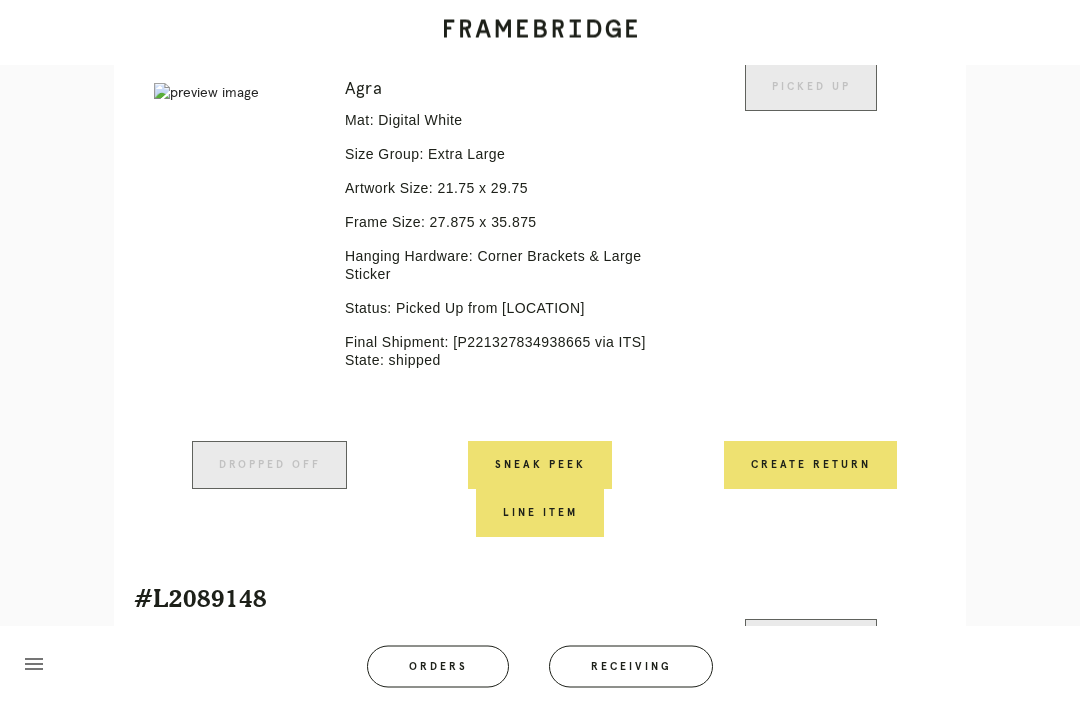 scroll, scrollTop: 1362, scrollLeft: 0, axis: vertical 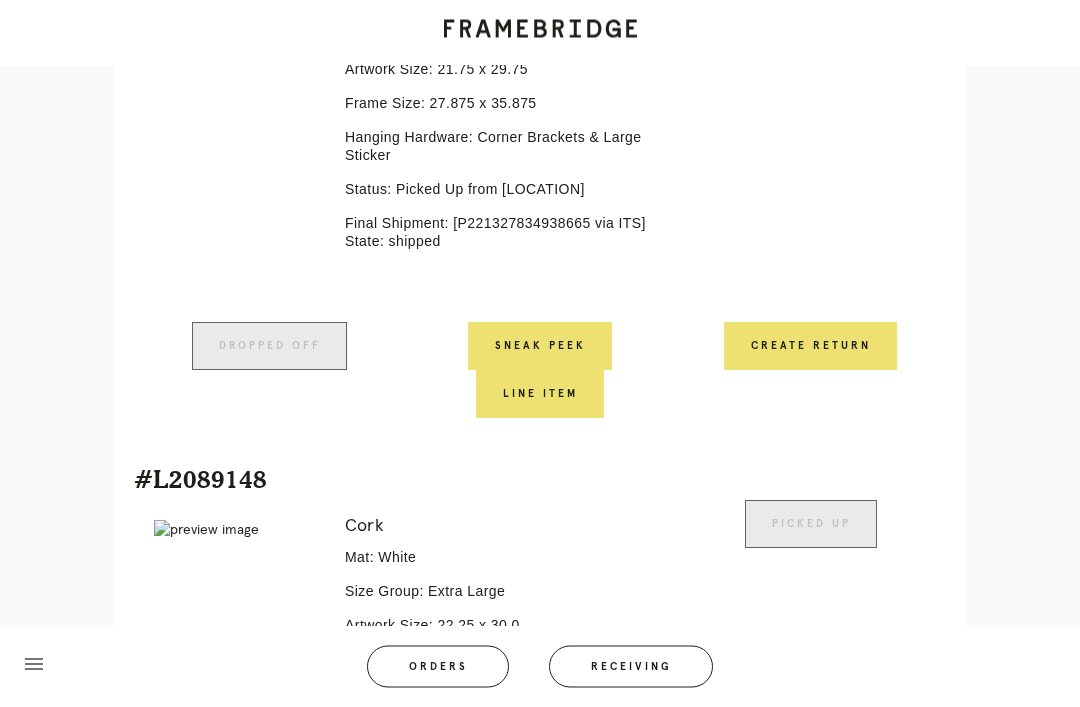 click on "Create Return" at bounding box center (810, 347) 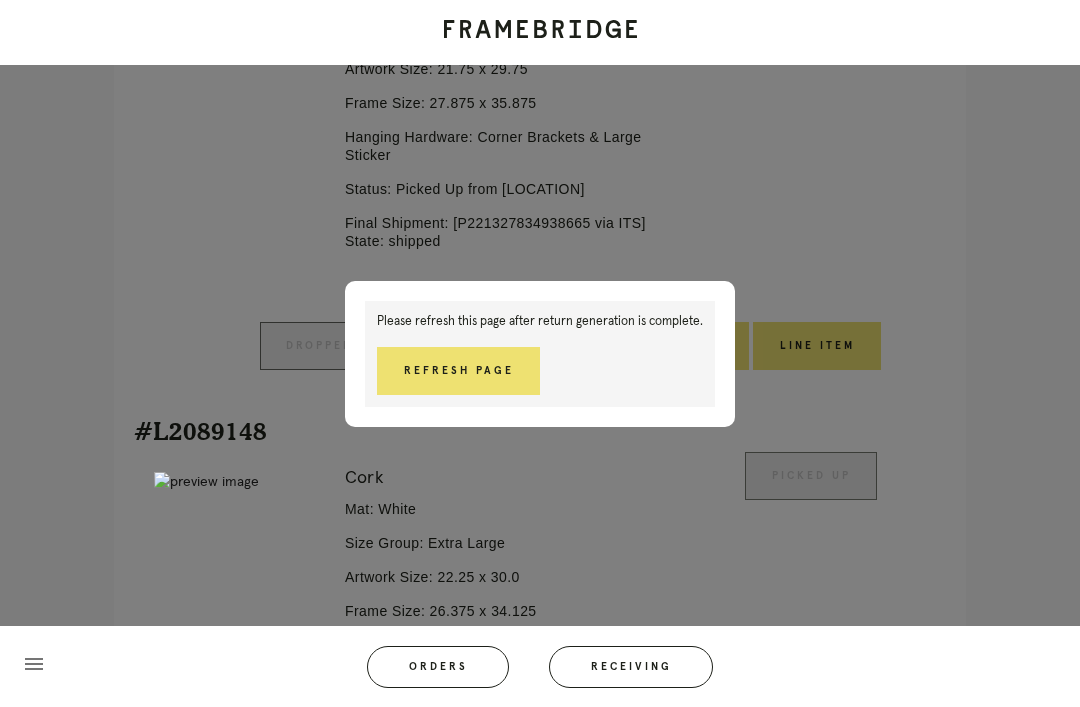 scroll, scrollTop: 1395, scrollLeft: 0, axis: vertical 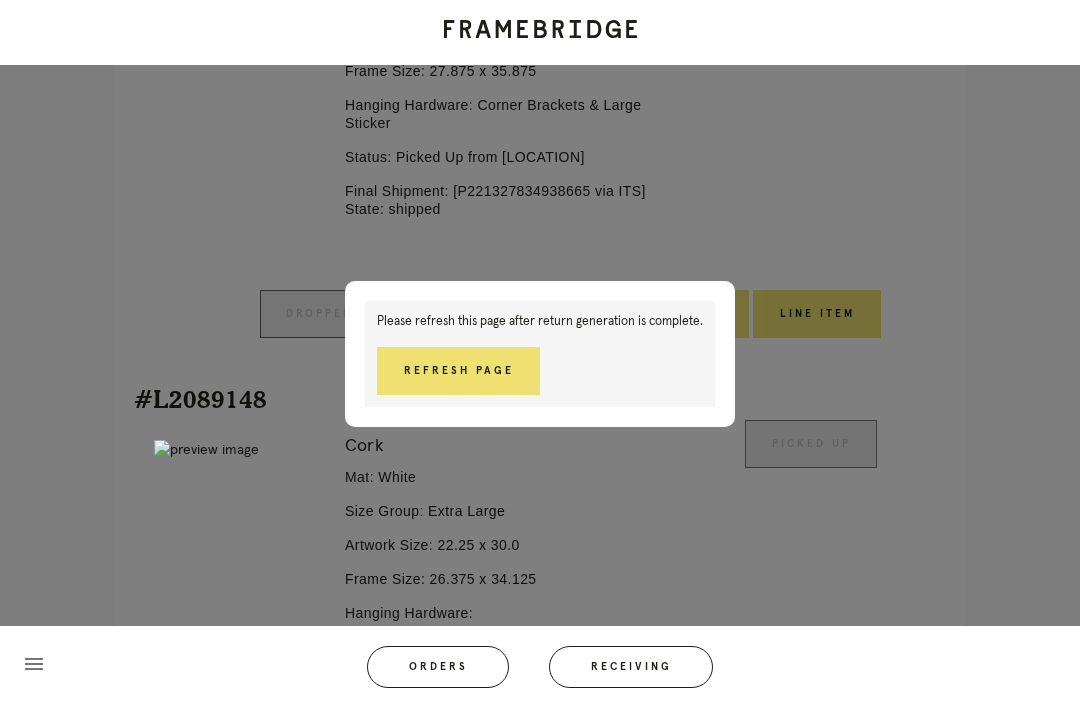 click on "Refresh Page" at bounding box center (458, 371) 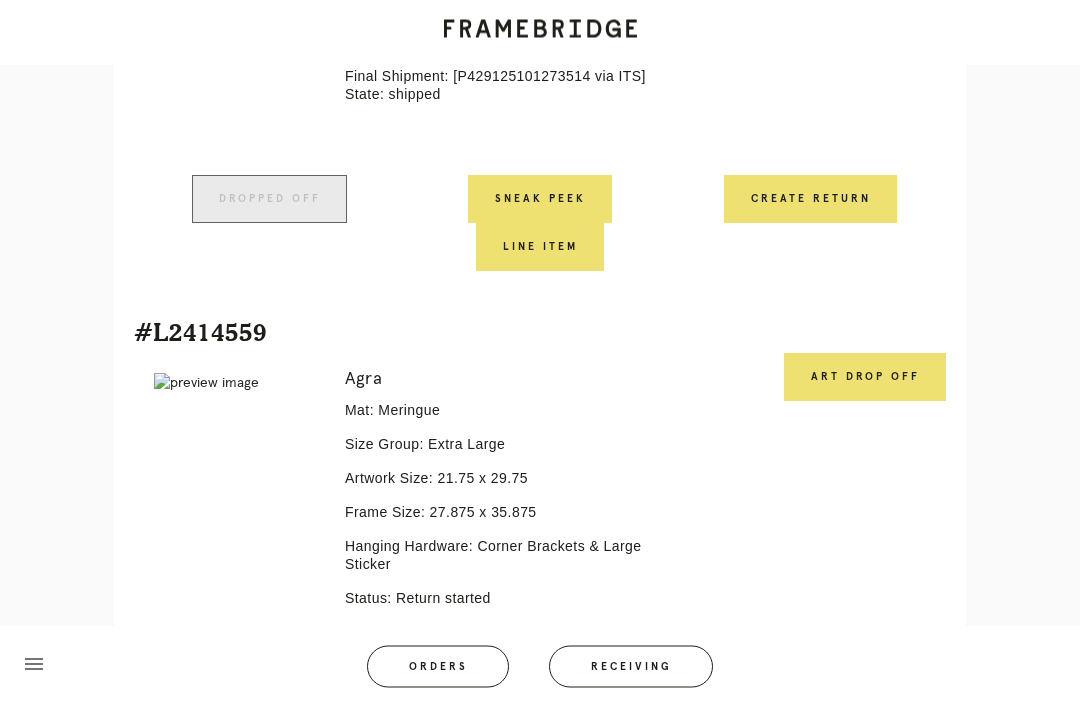 scroll, scrollTop: 967, scrollLeft: 0, axis: vertical 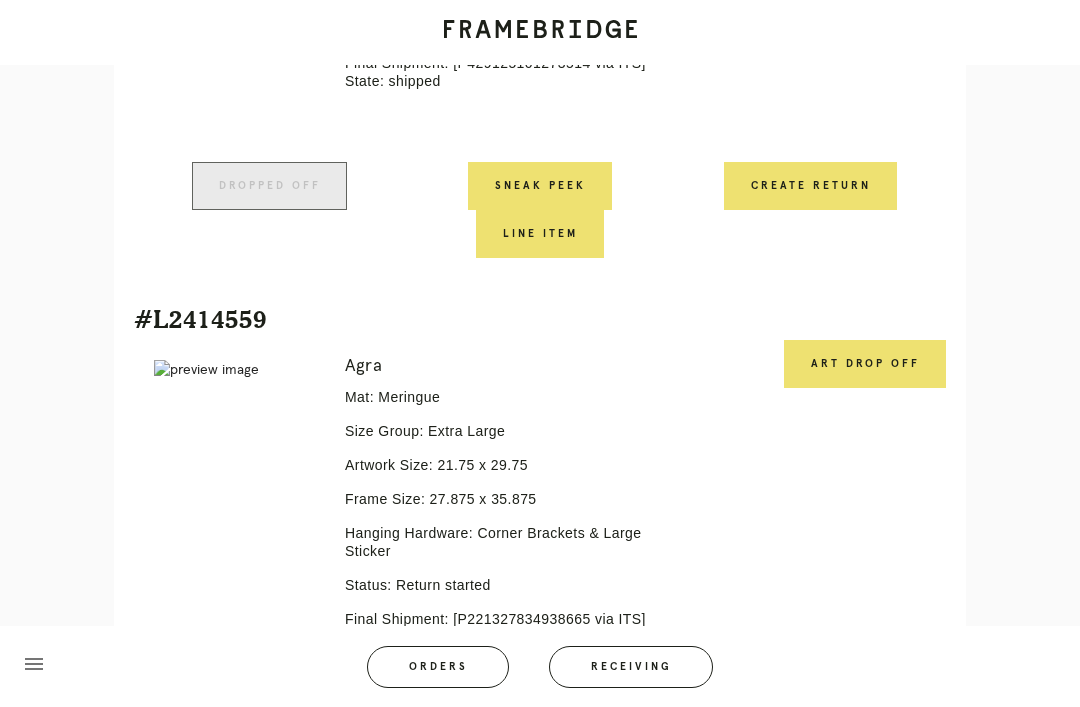 click on "Art drop off" at bounding box center [865, 364] 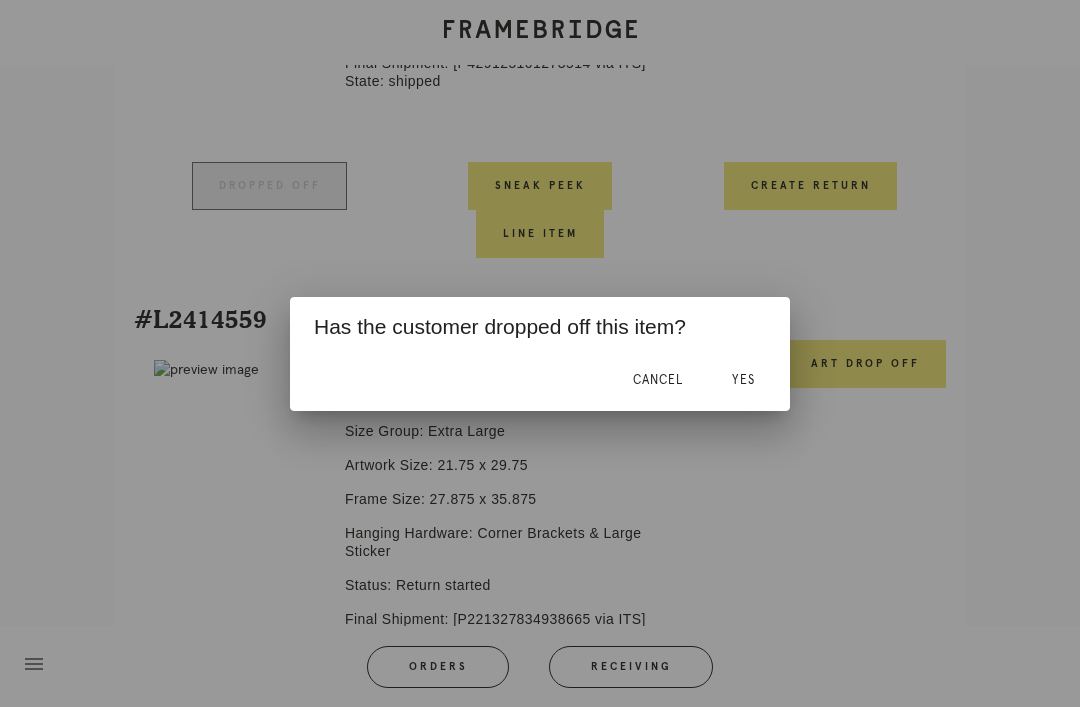 click on "Yes" at bounding box center [743, 381] 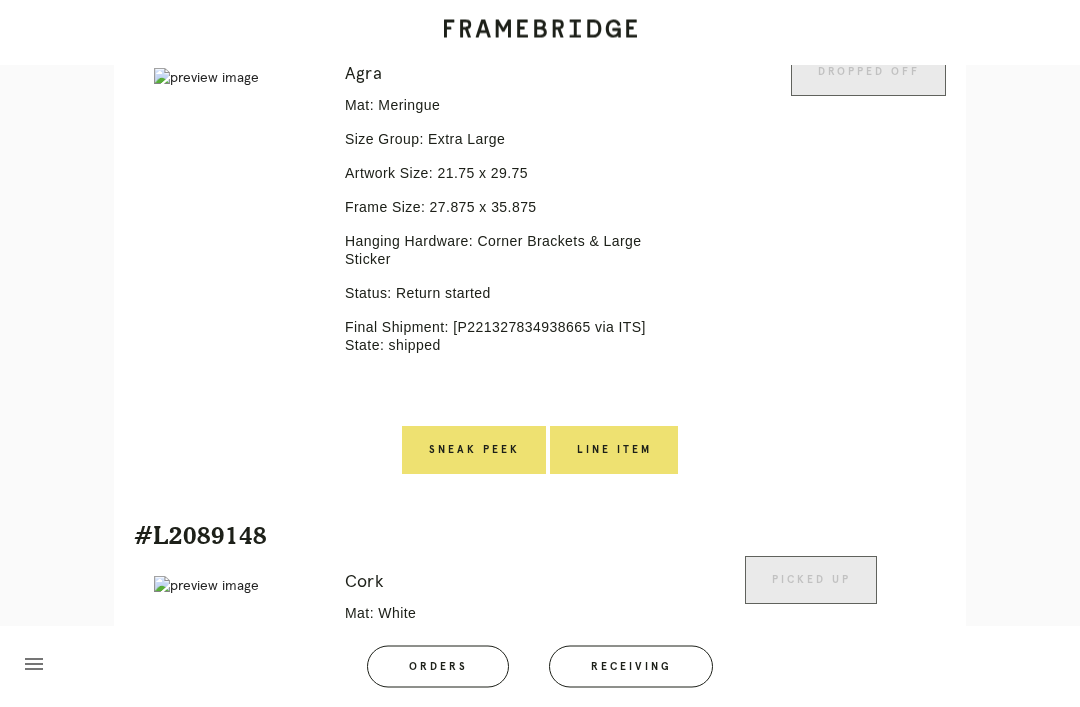 scroll, scrollTop: 1340, scrollLeft: 0, axis: vertical 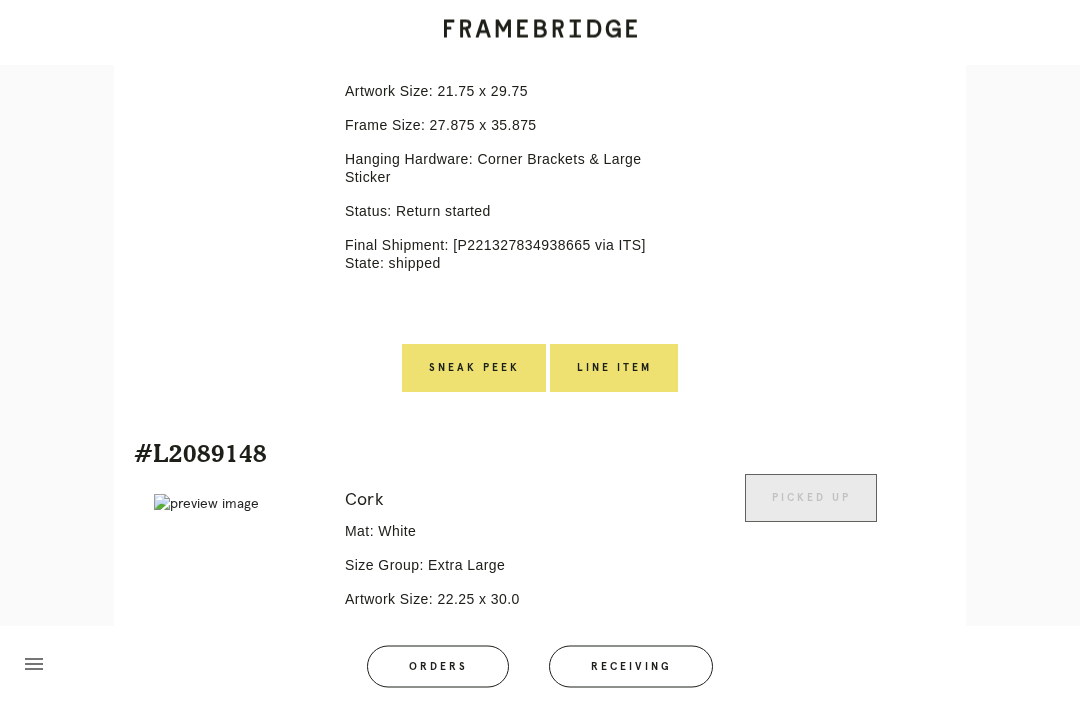 click on "Line Item" at bounding box center [614, 369] 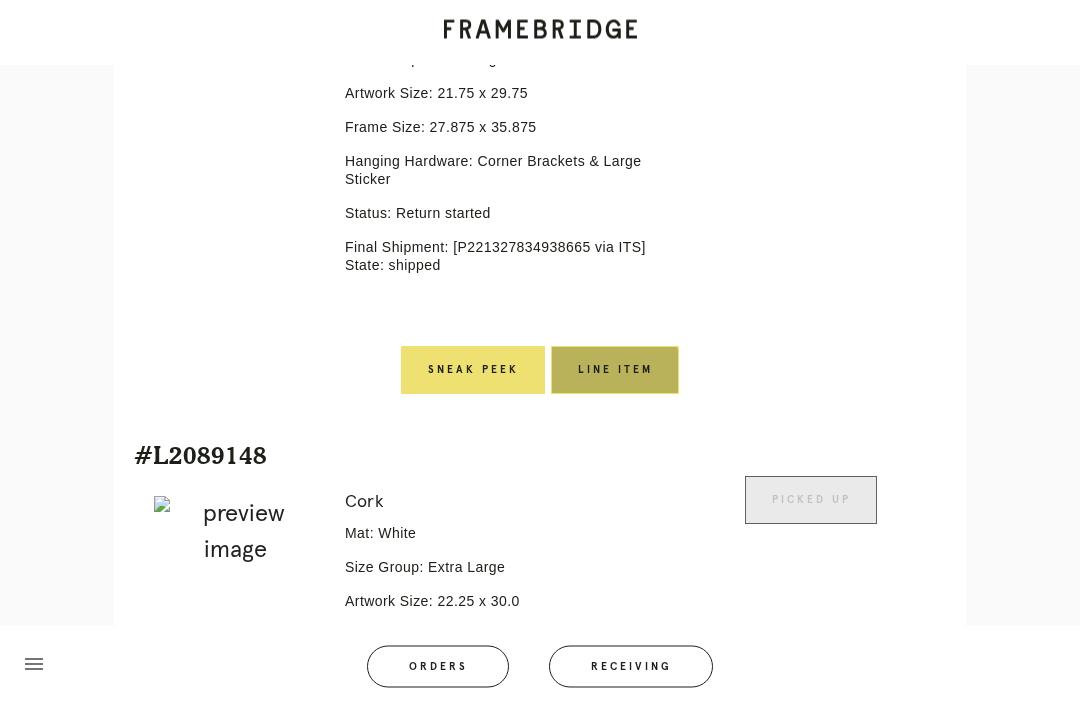 scroll, scrollTop: 1341, scrollLeft: 0, axis: vertical 